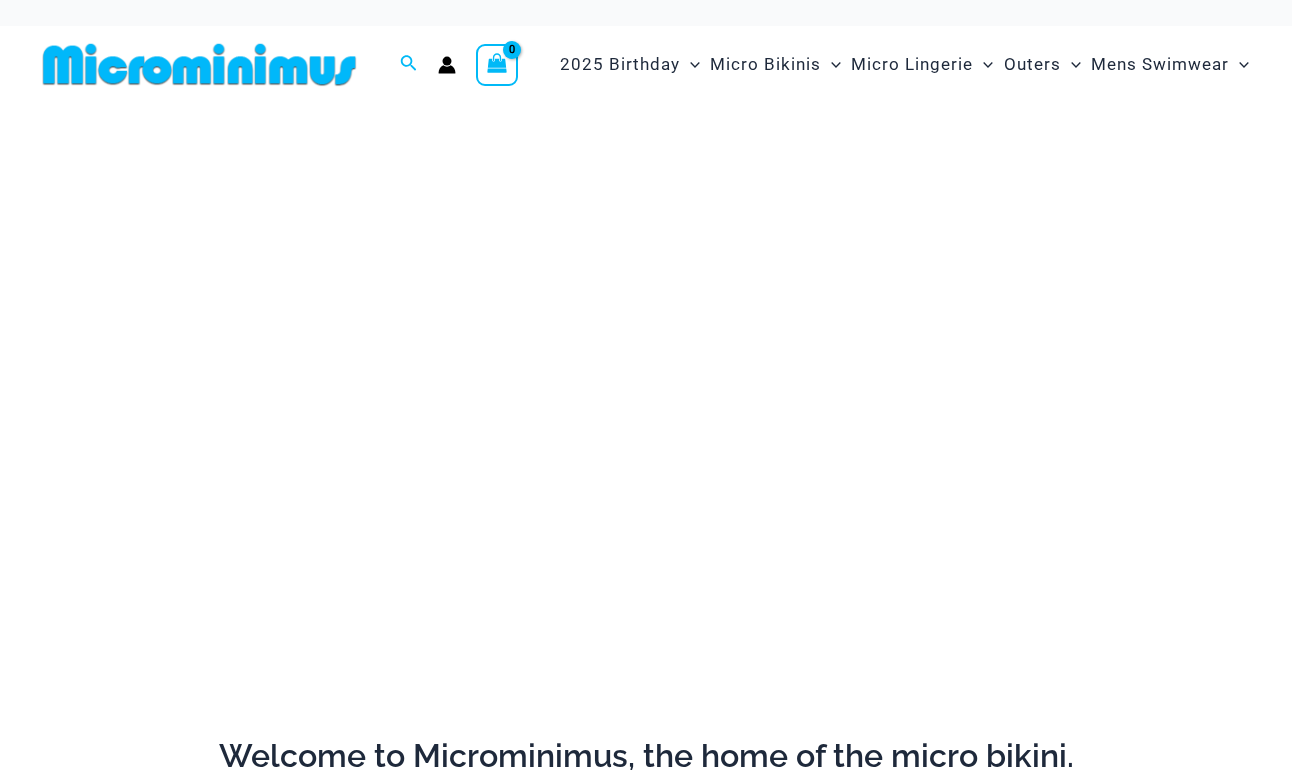 scroll, scrollTop: 0, scrollLeft: 0, axis: both 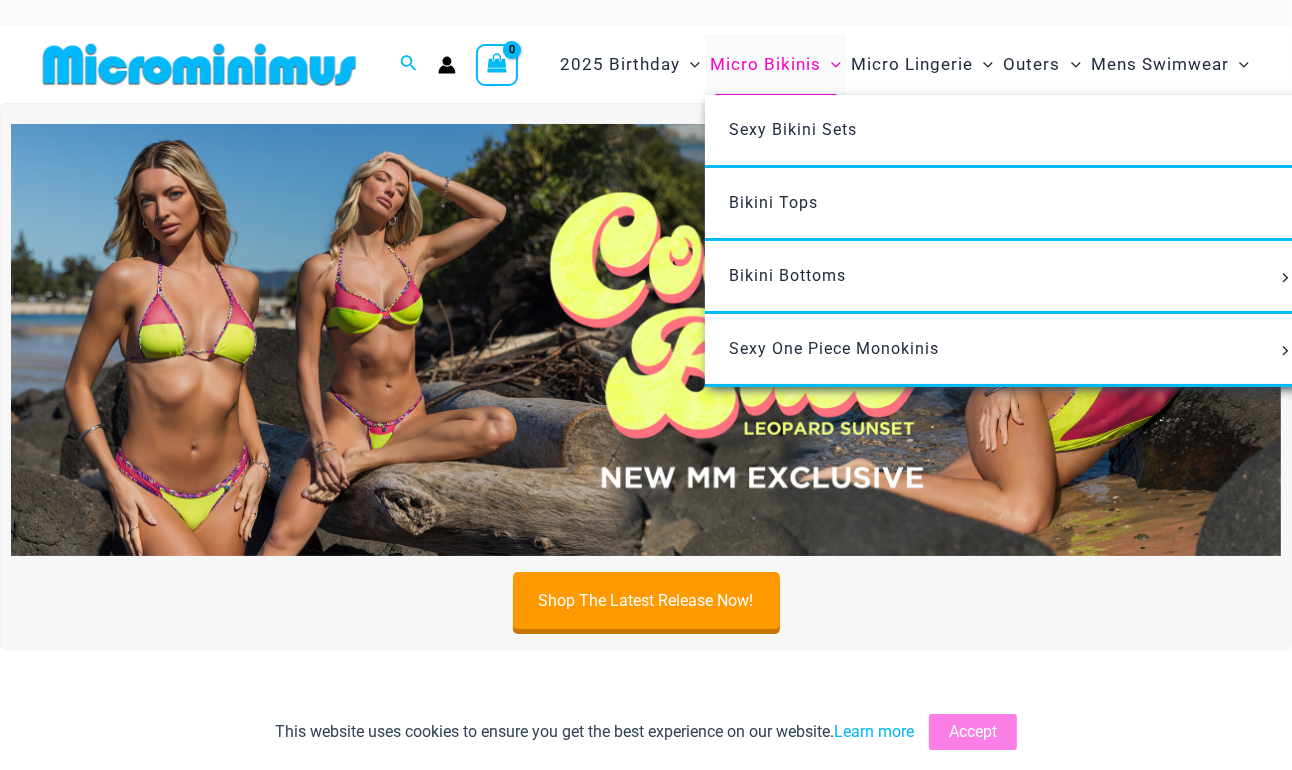 click on "Micro Bikinis" at bounding box center [765, 64] 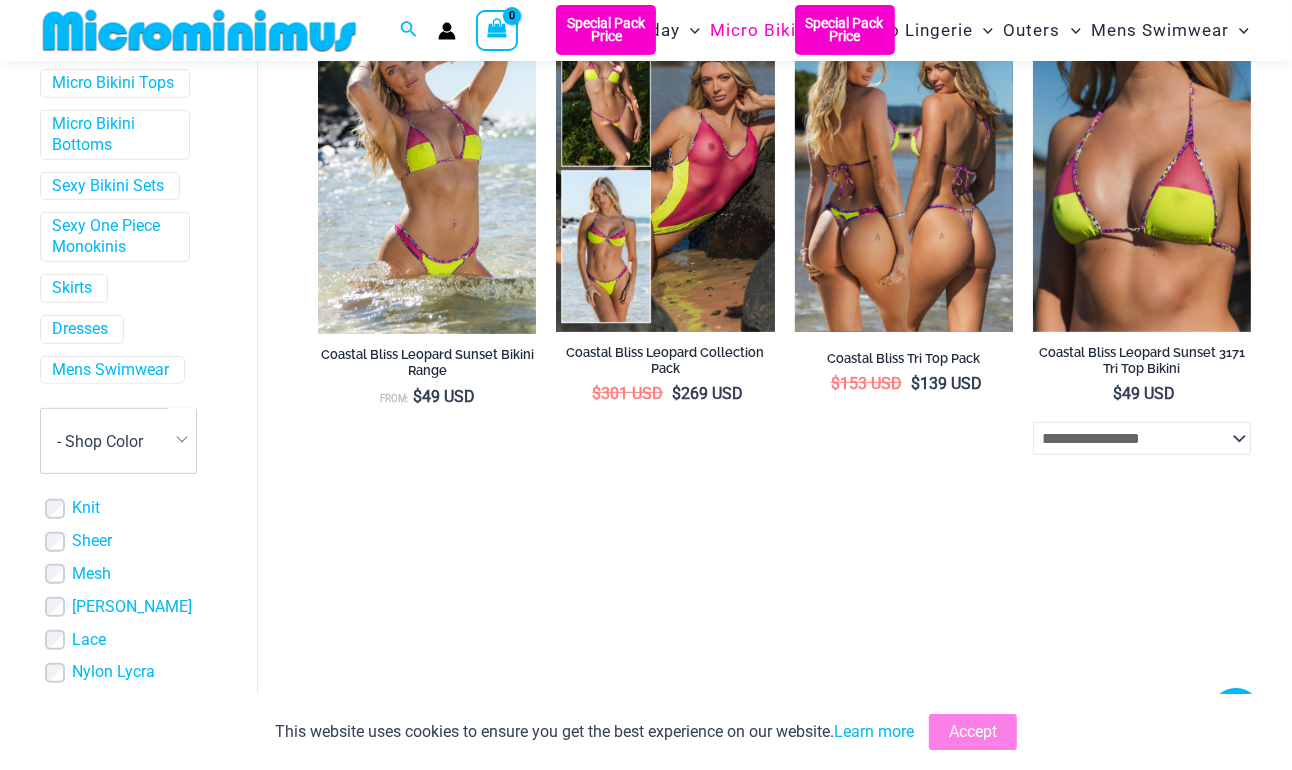 scroll, scrollTop: 656, scrollLeft: 0, axis: vertical 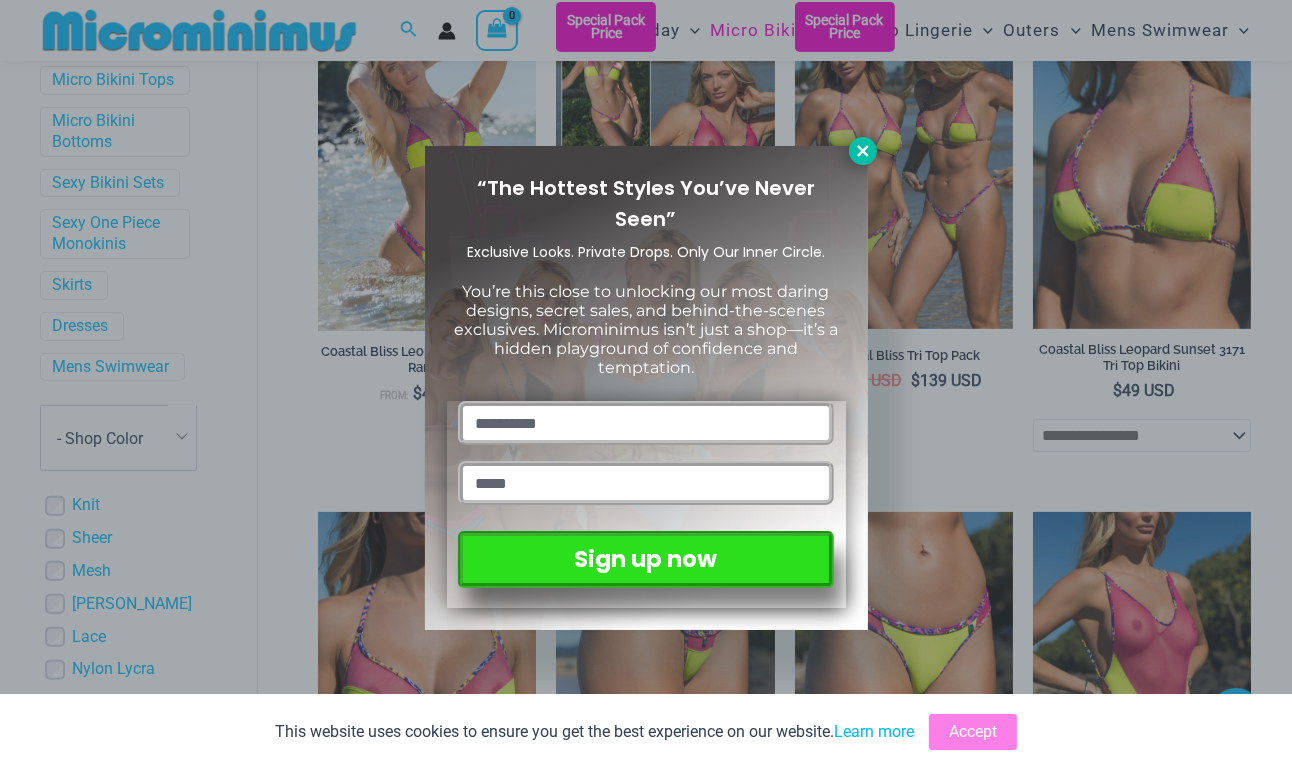 click 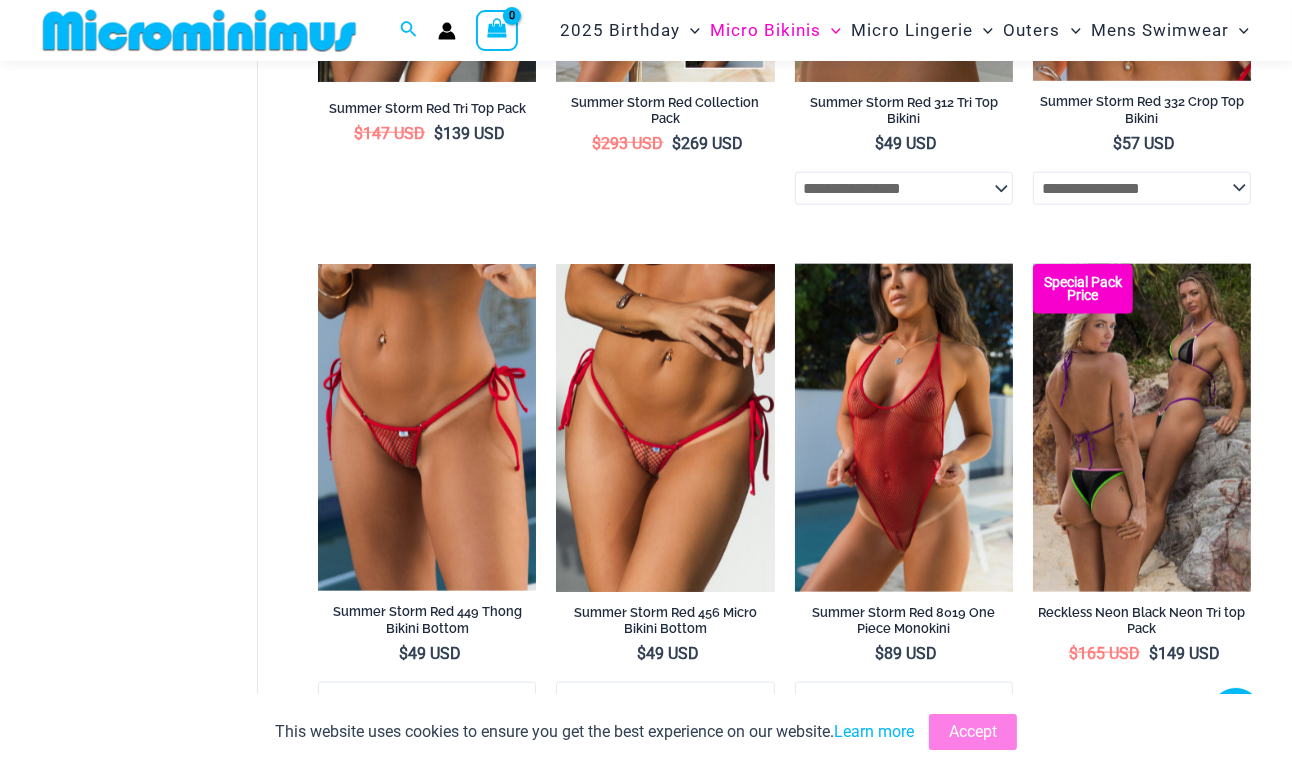scroll, scrollTop: 1920, scrollLeft: 0, axis: vertical 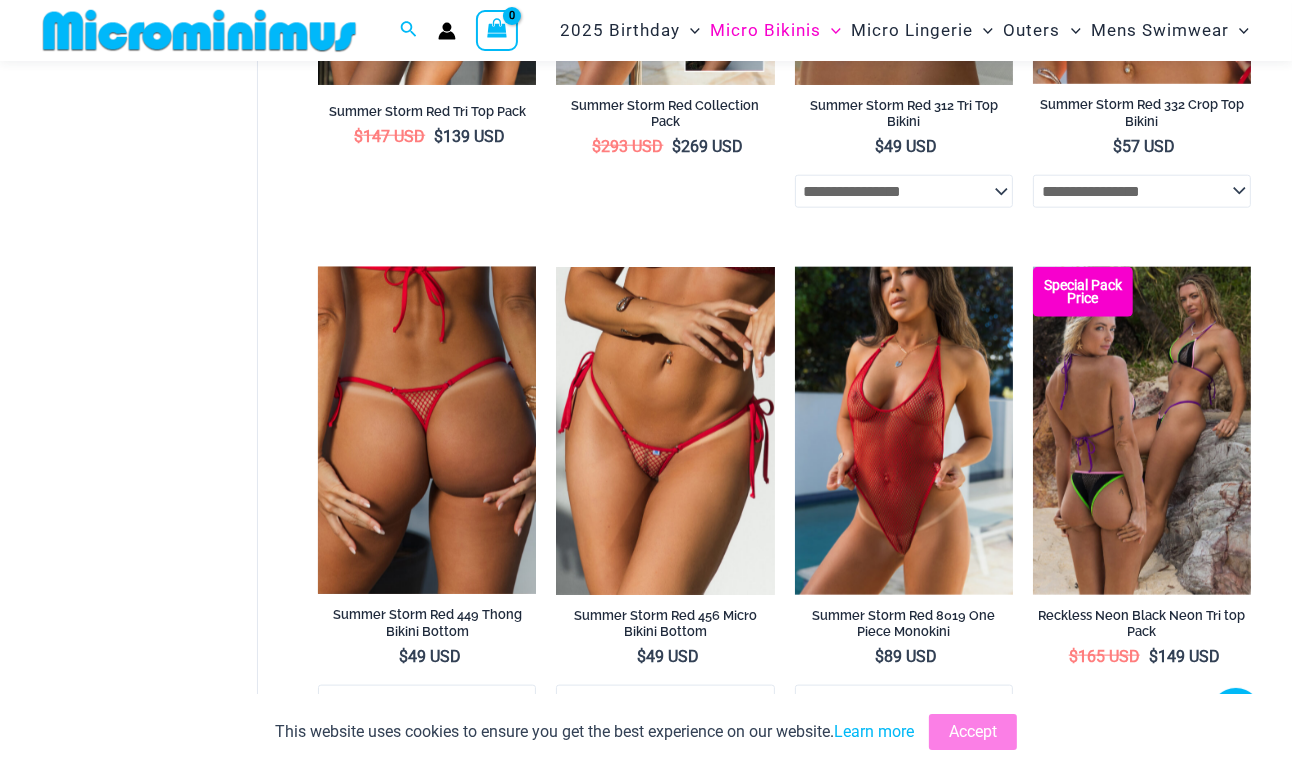 click on "Summer Storm Red 449 Thong Bikini Bottom" at bounding box center [427, 623] 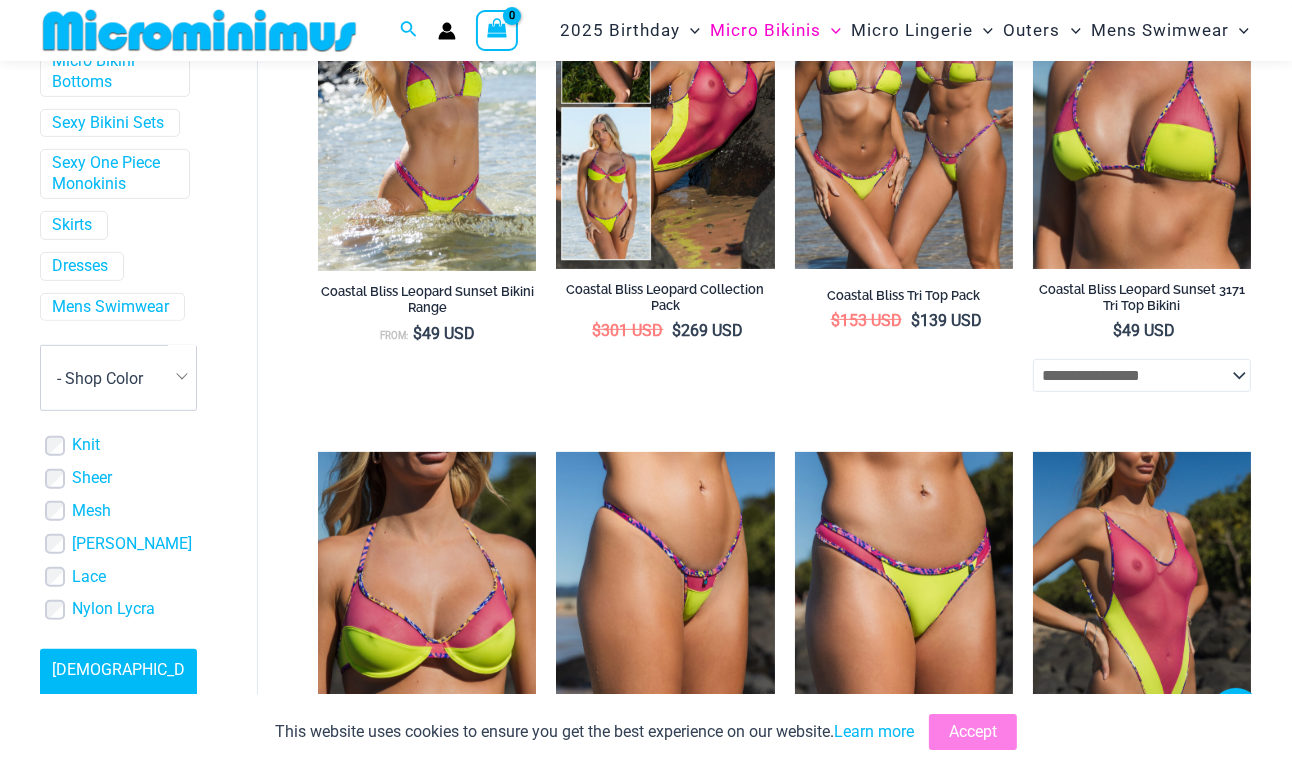 scroll, scrollTop: 716, scrollLeft: 0, axis: vertical 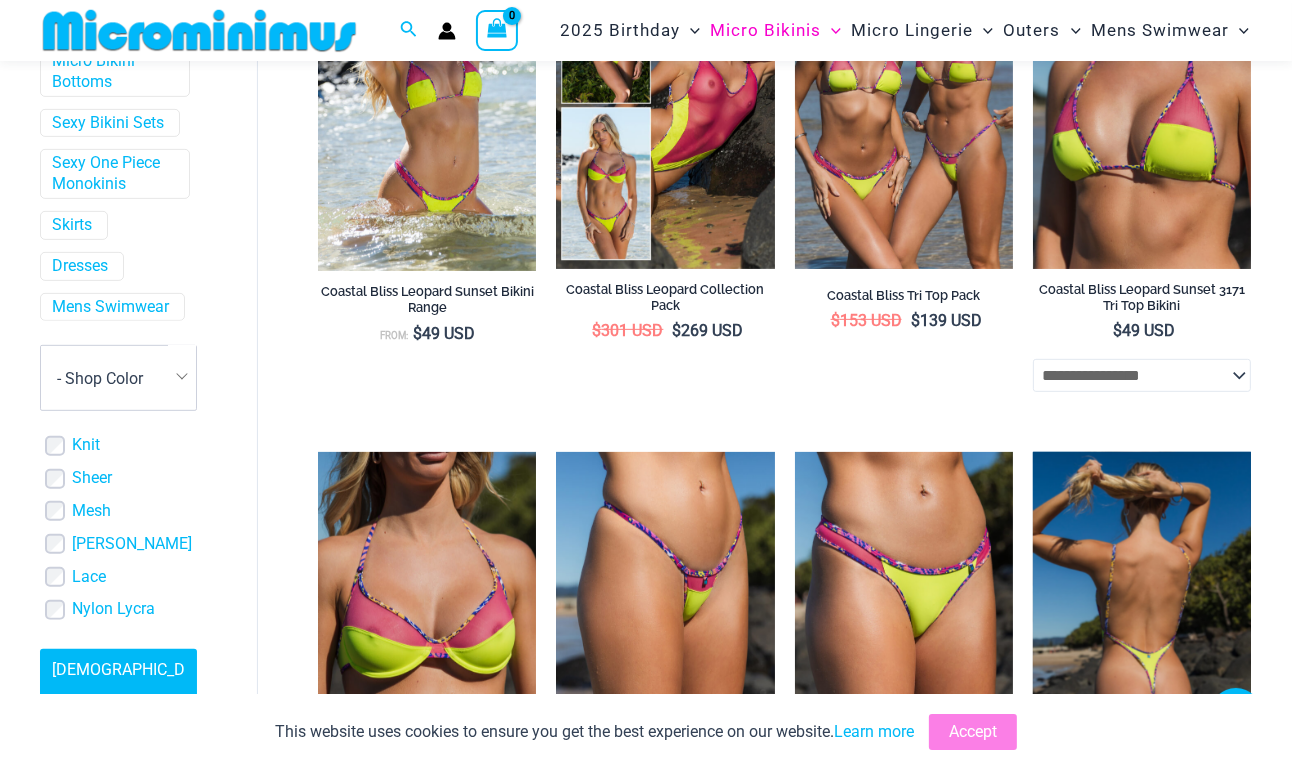 click at bounding box center (1142, 615) 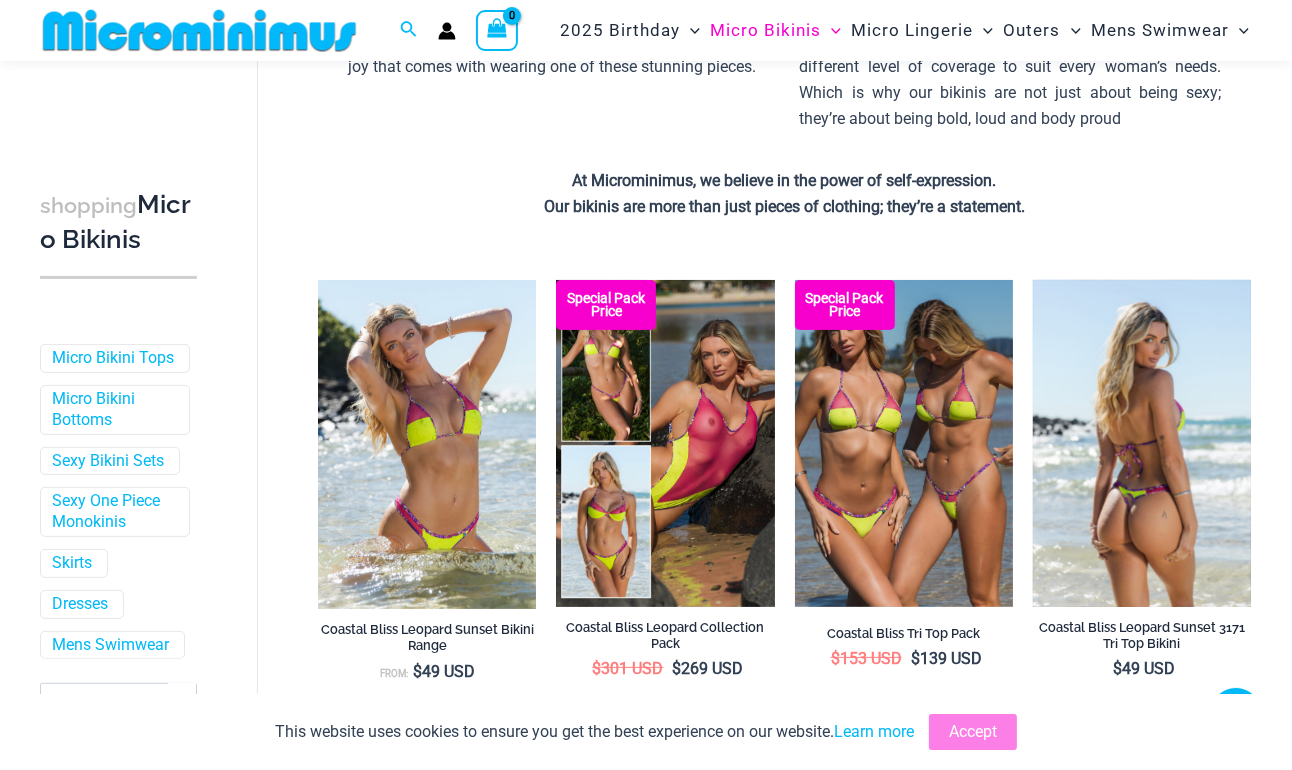 scroll, scrollTop: 374, scrollLeft: 0, axis: vertical 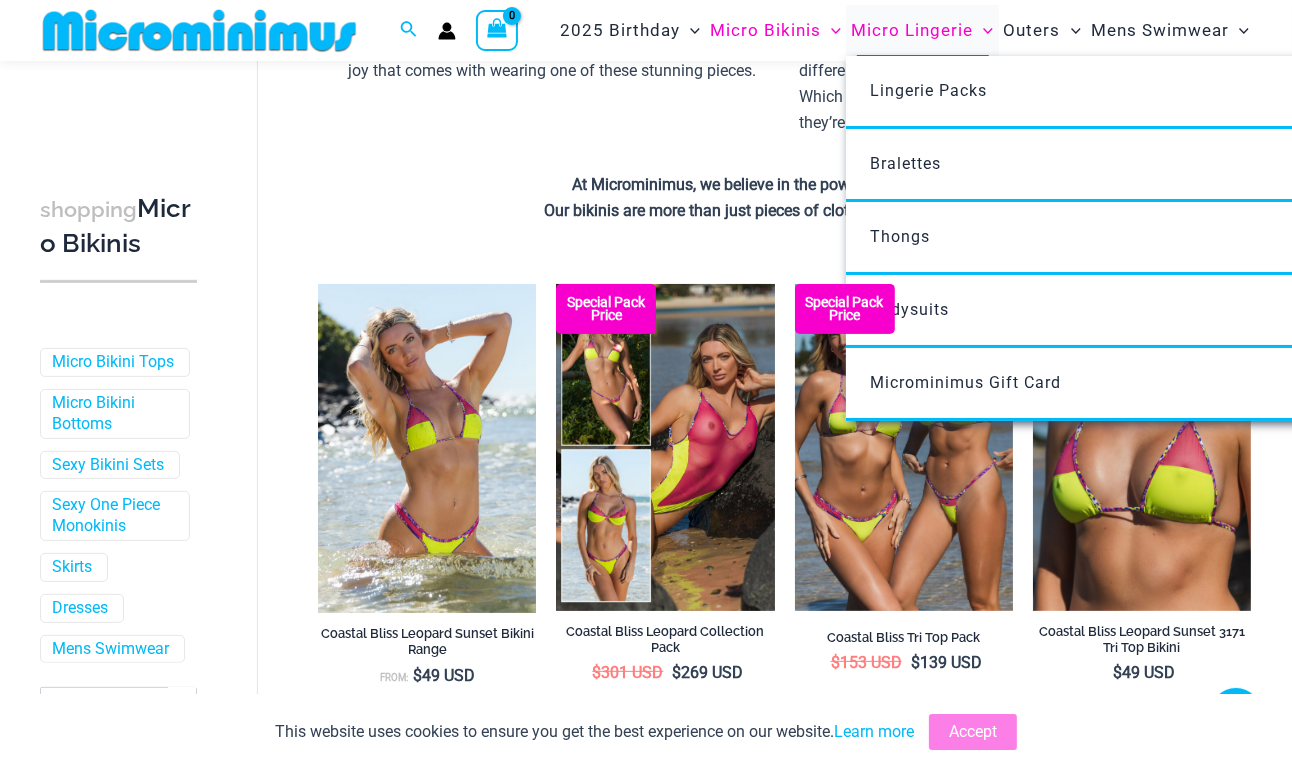 click on "Micro Lingerie" at bounding box center (912, 30) 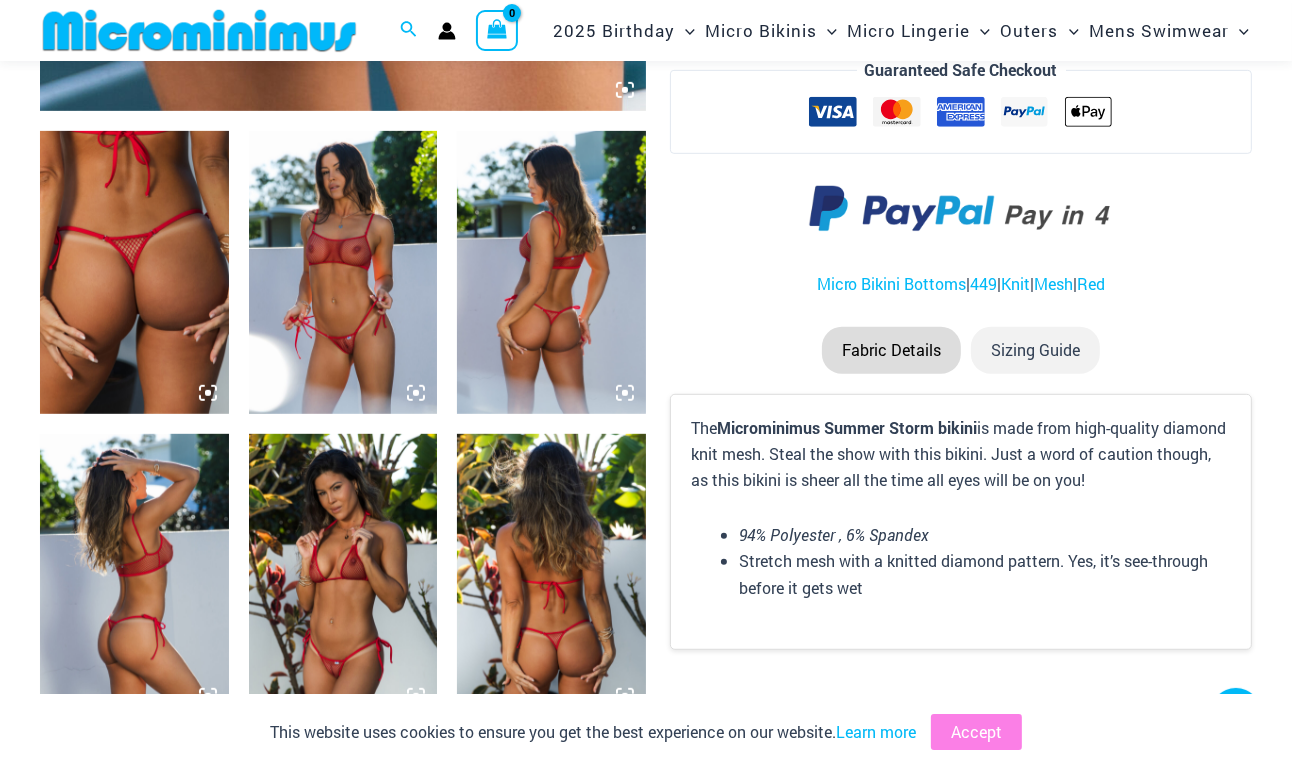 scroll, scrollTop: 1065, scrollLeft: 0, axis: vertical 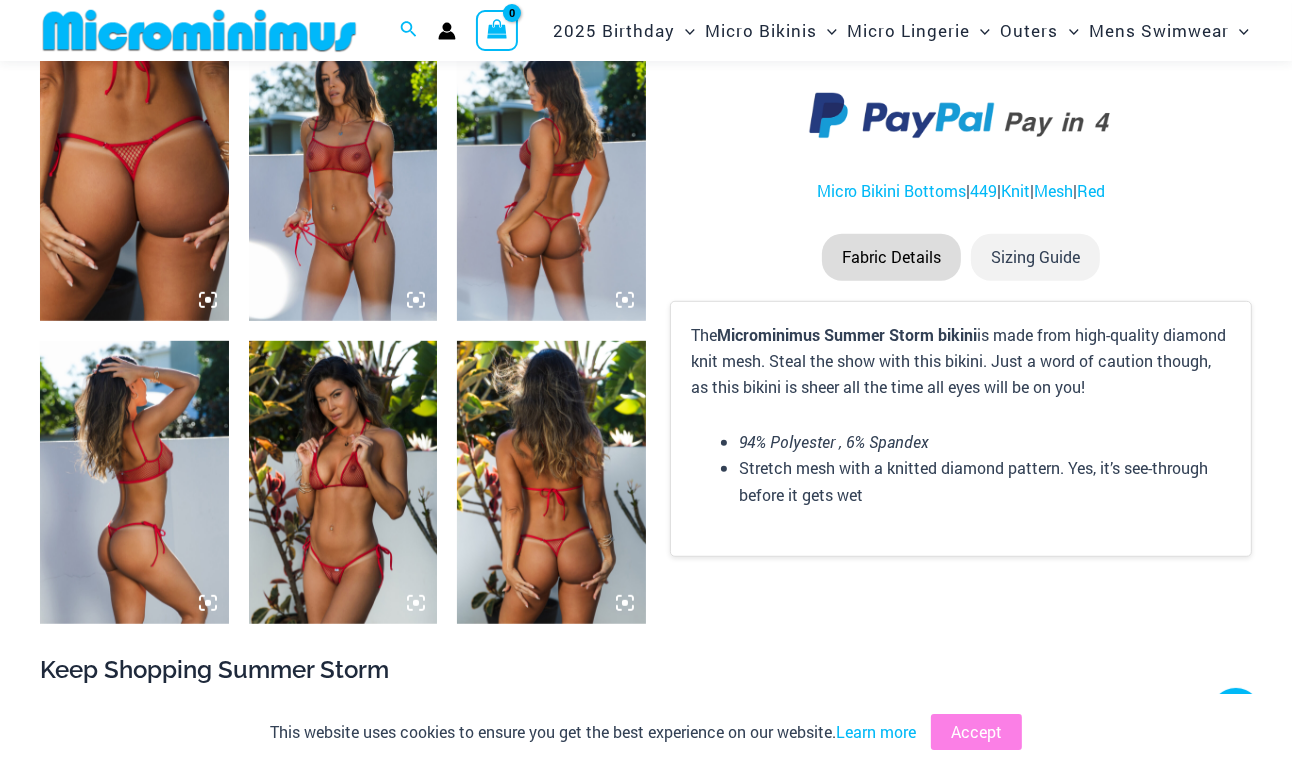 click at bounding box center [343, 482] 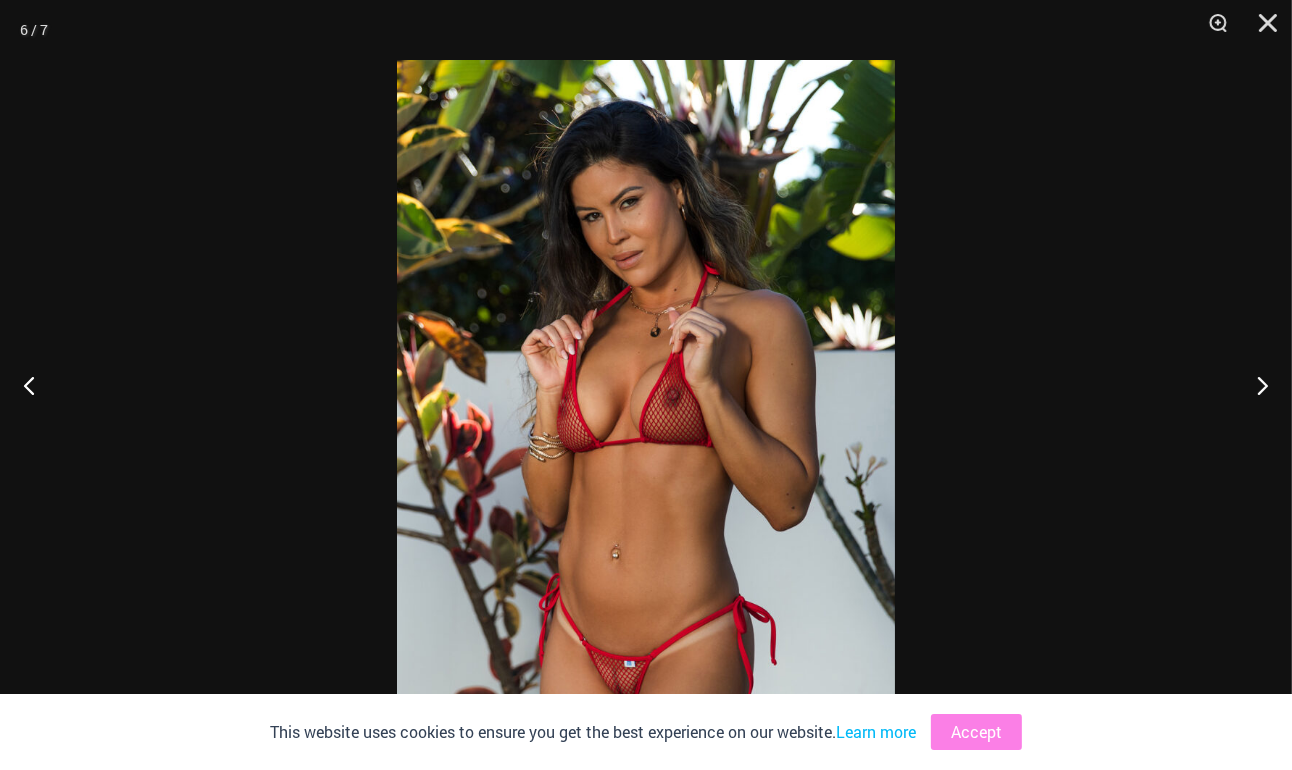 click at bounding box center [646, 385] 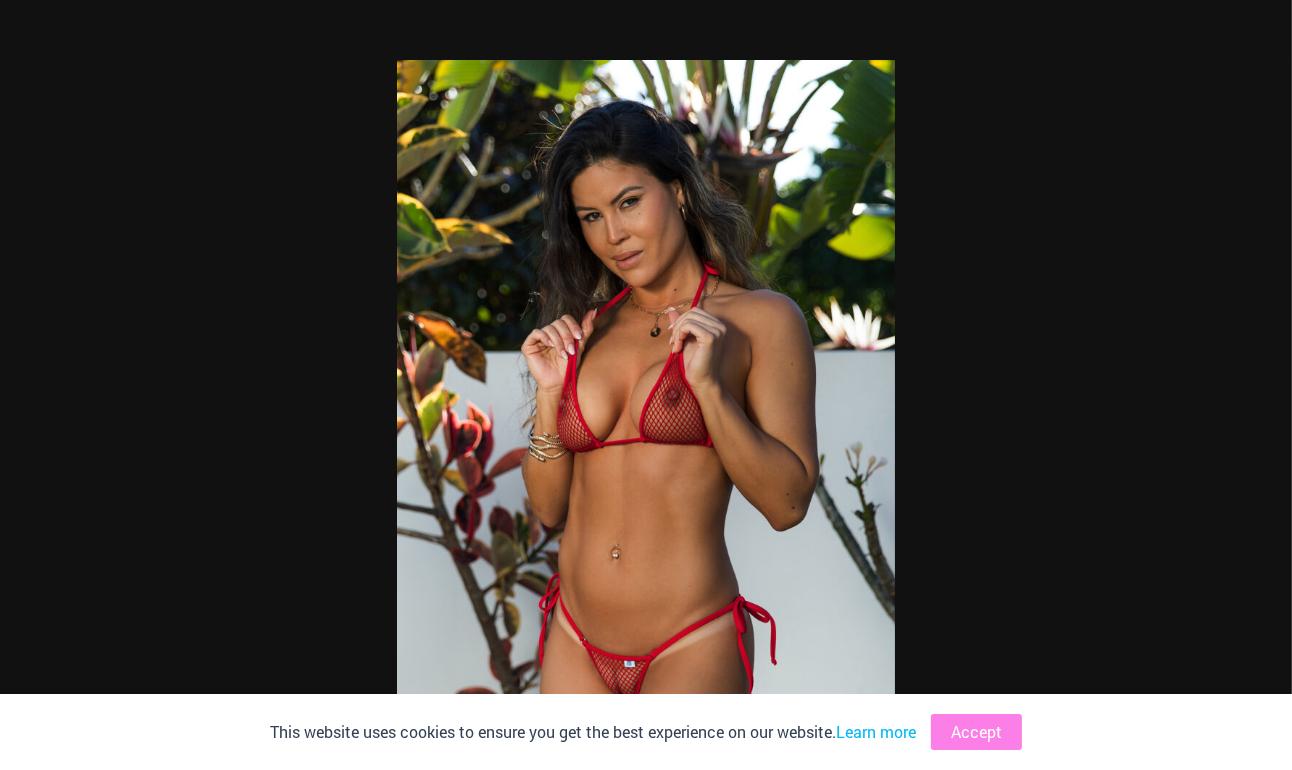 click at bounding box center (1211, 30) 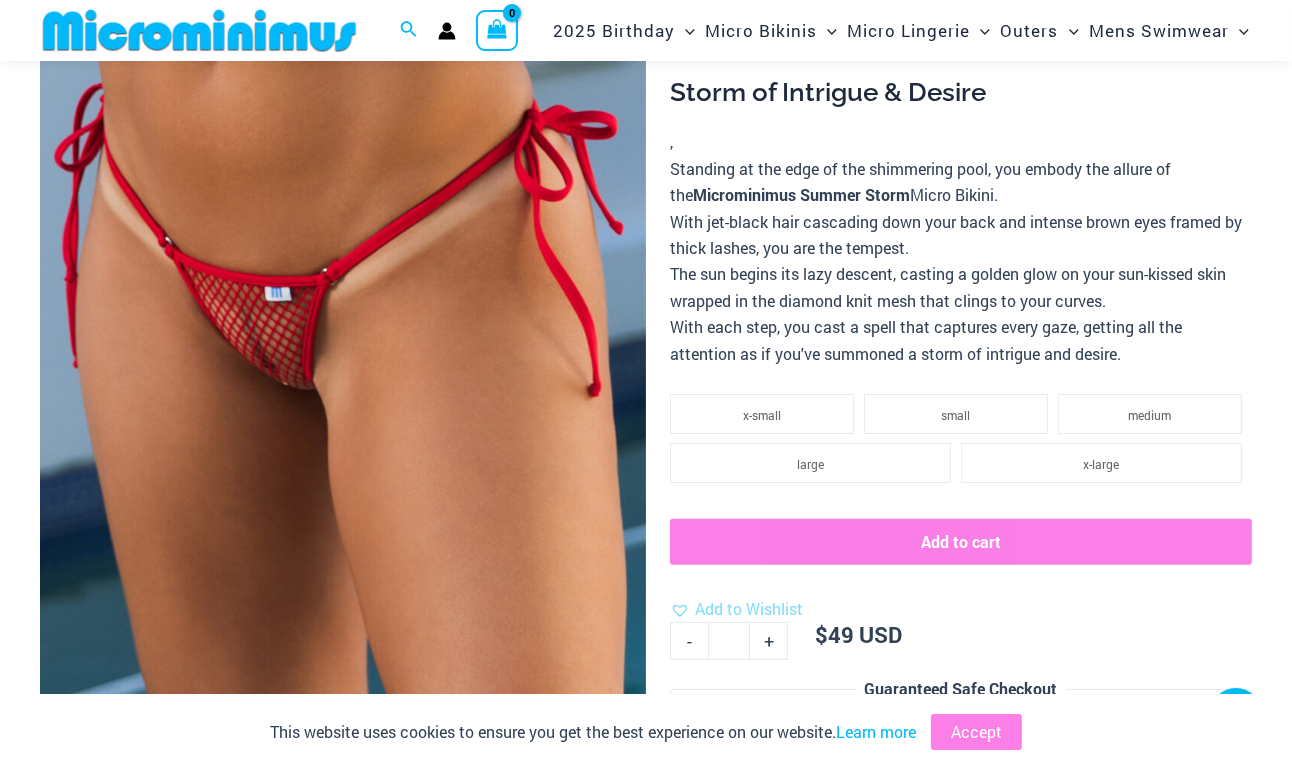 scroll, scrollTop: 0, scrollLeft: 0, axis: both 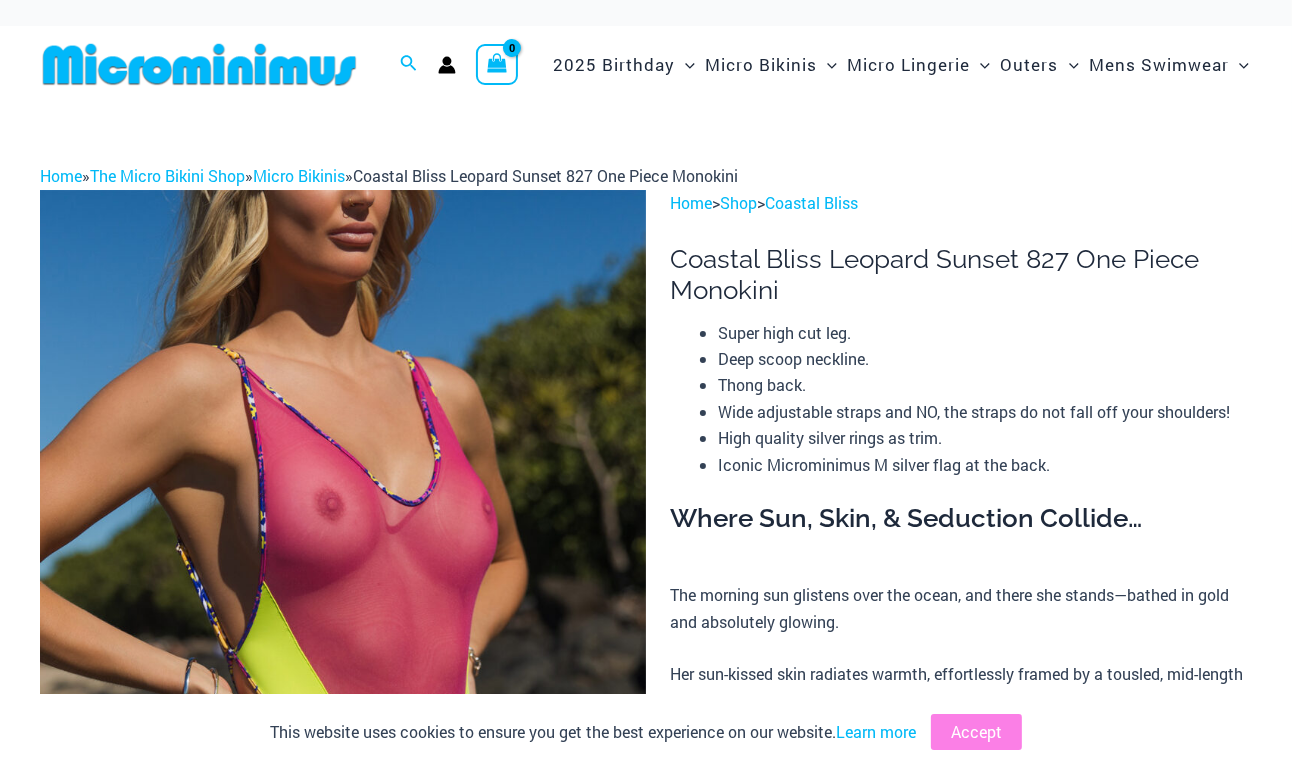 click at bounding box center (343, 644) 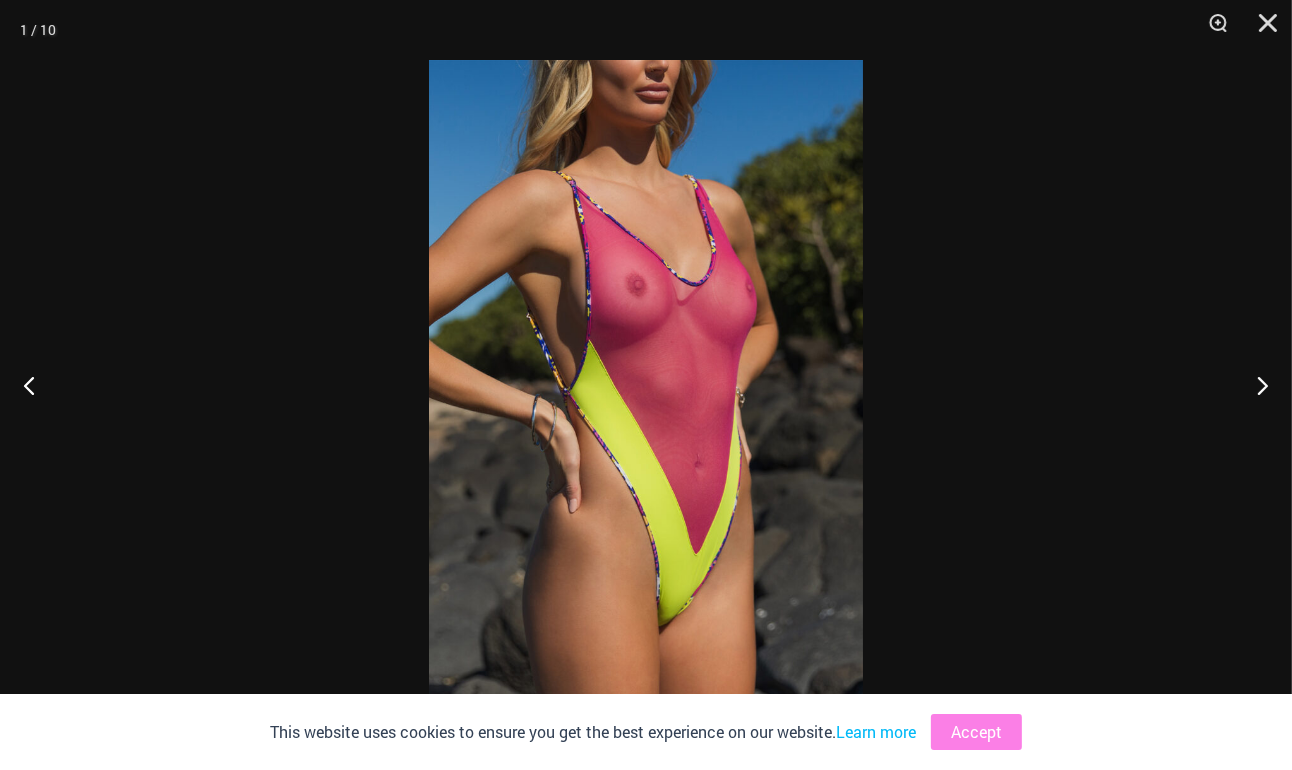 click at bounding box center (646, 385) 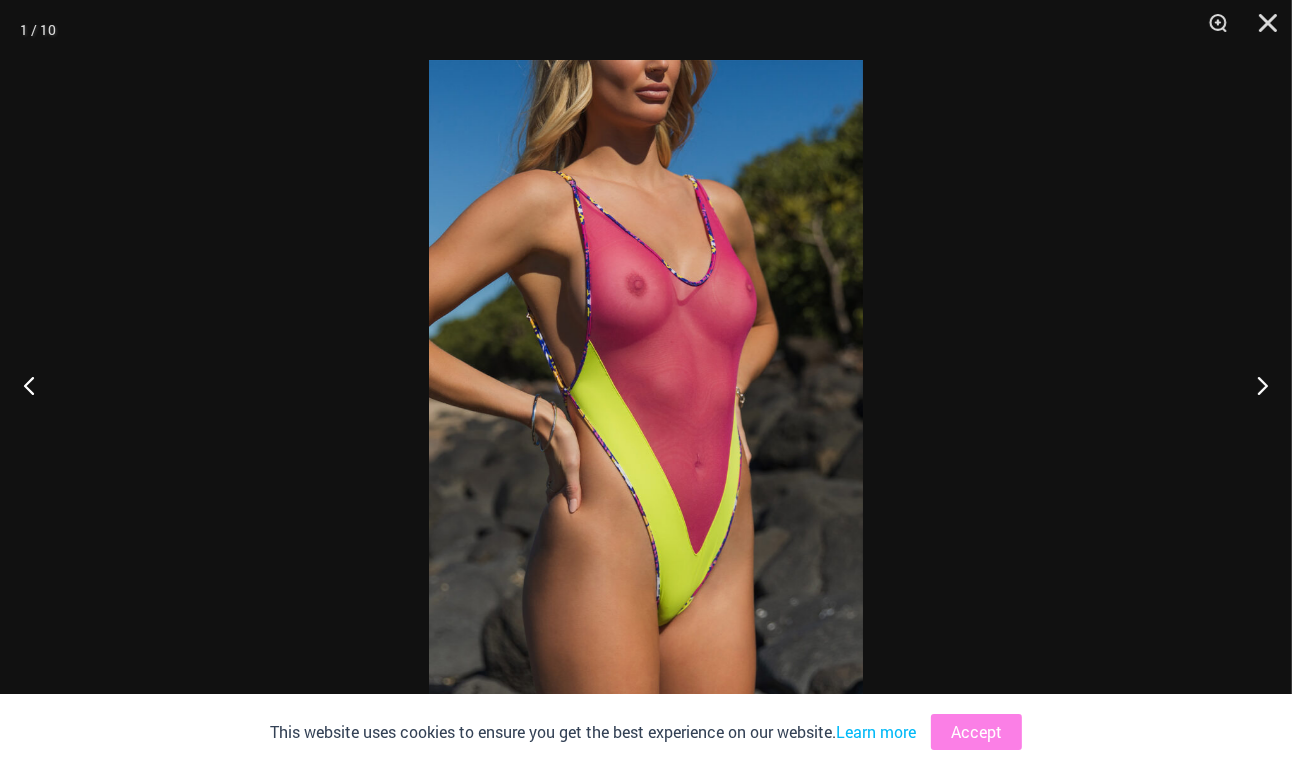 click at bounding box center (646, 385) 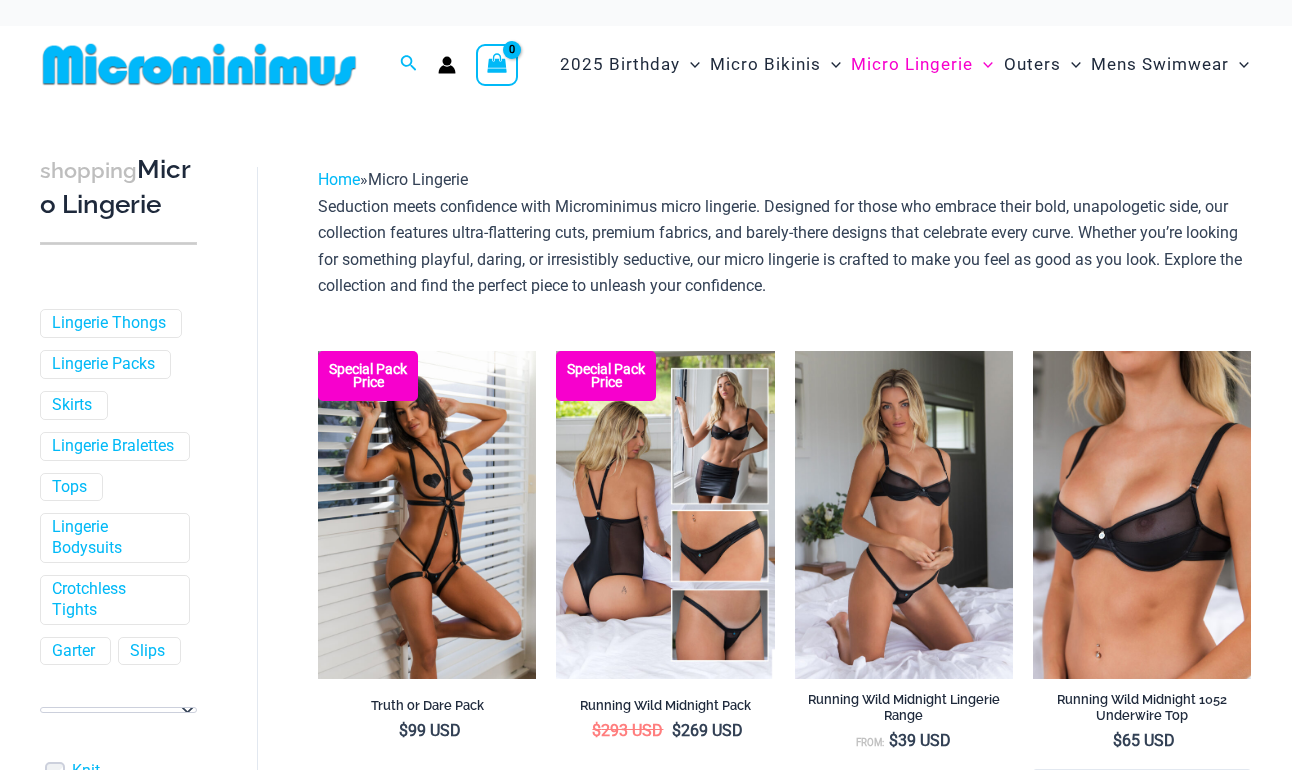 scroll, scrollTop: 0, scrollLeft: 0, axis: both 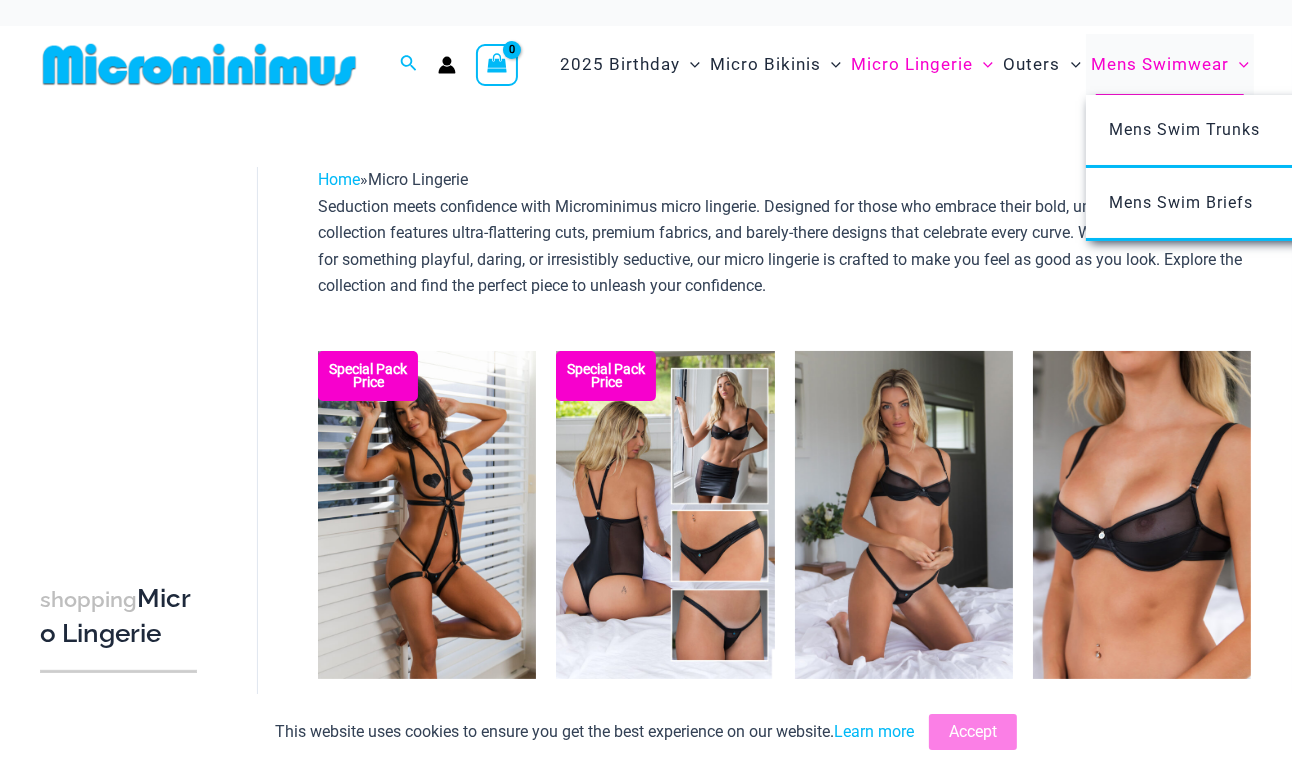 click on "Mens Swim Trunks
Mens Swim Briefs" at bounding box center [1383, 168] 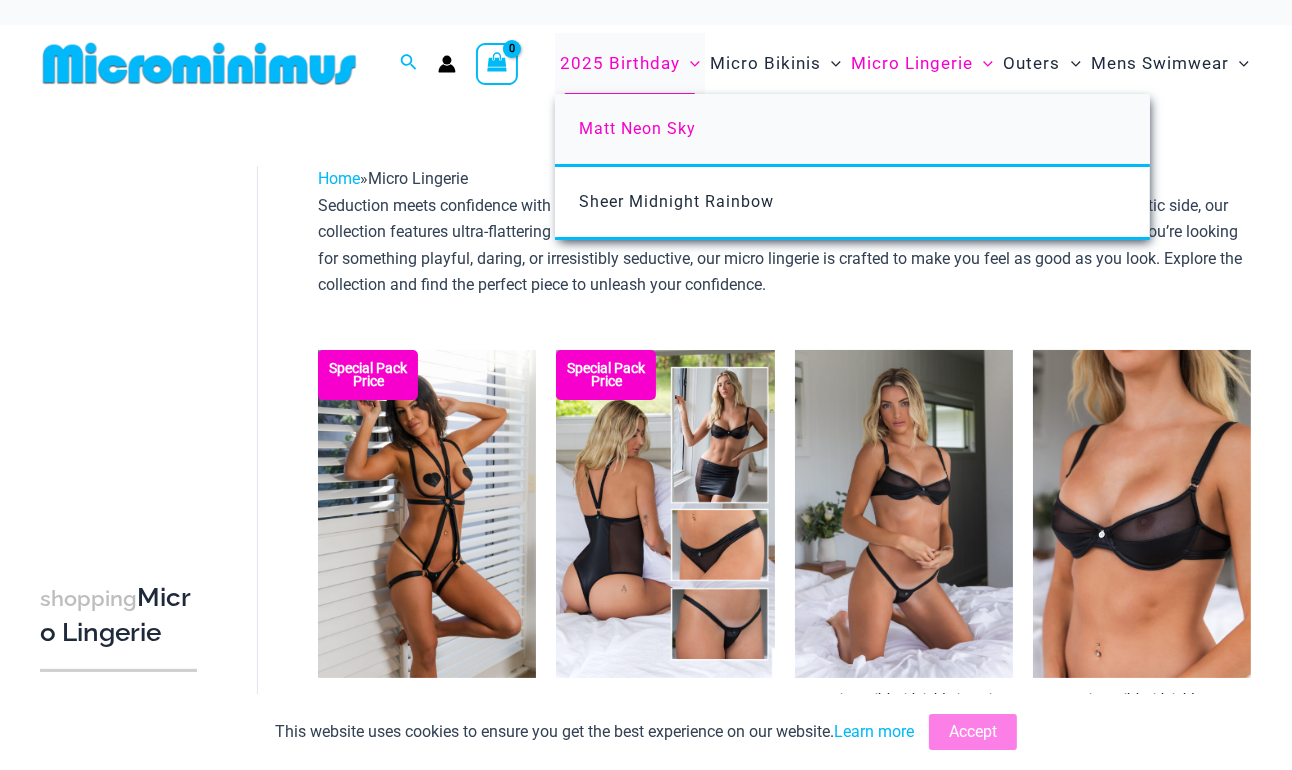 scroll, scrollTop: 0, scrollLeft: 0, axis: both 